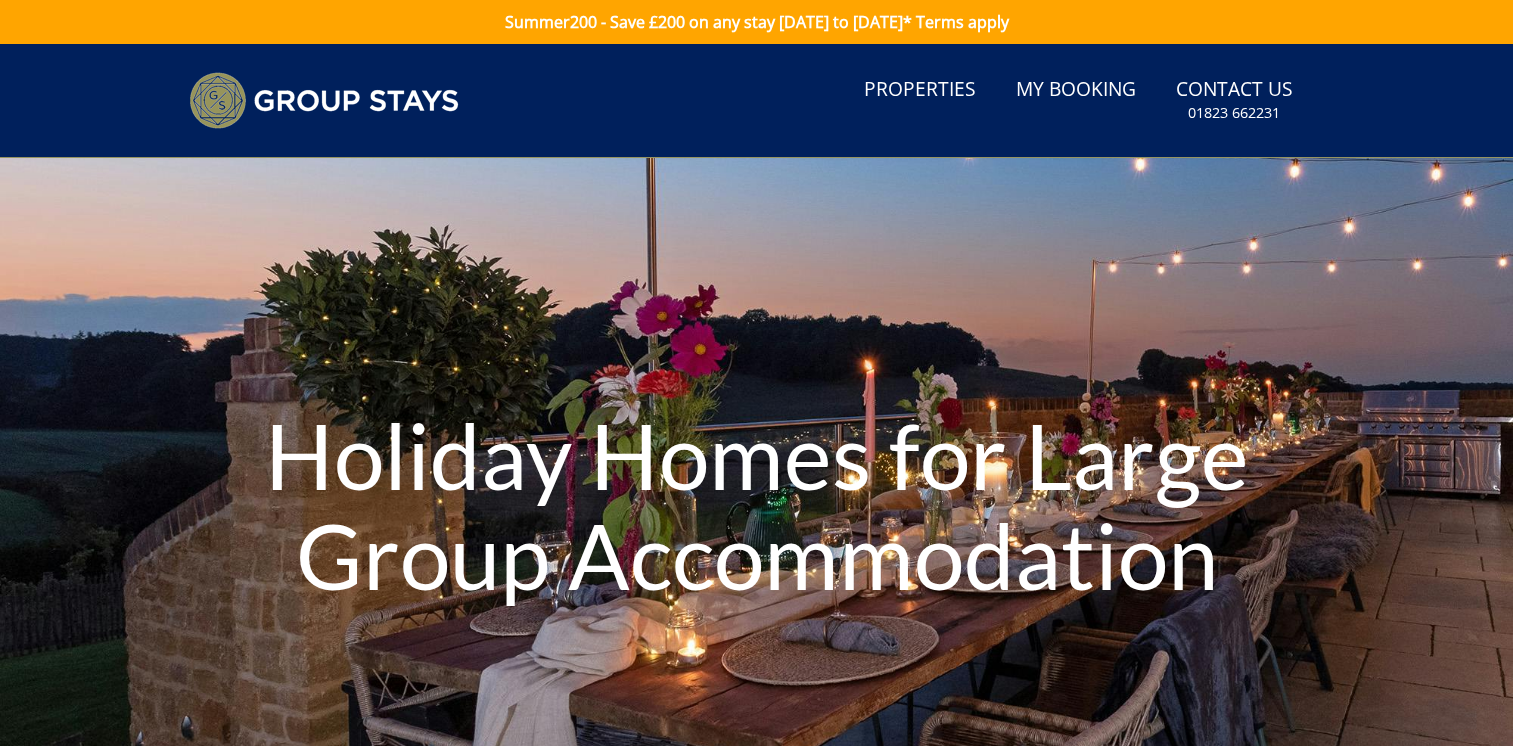 scroll, scrollTop: 0, scrollLeft: 0, axis: both 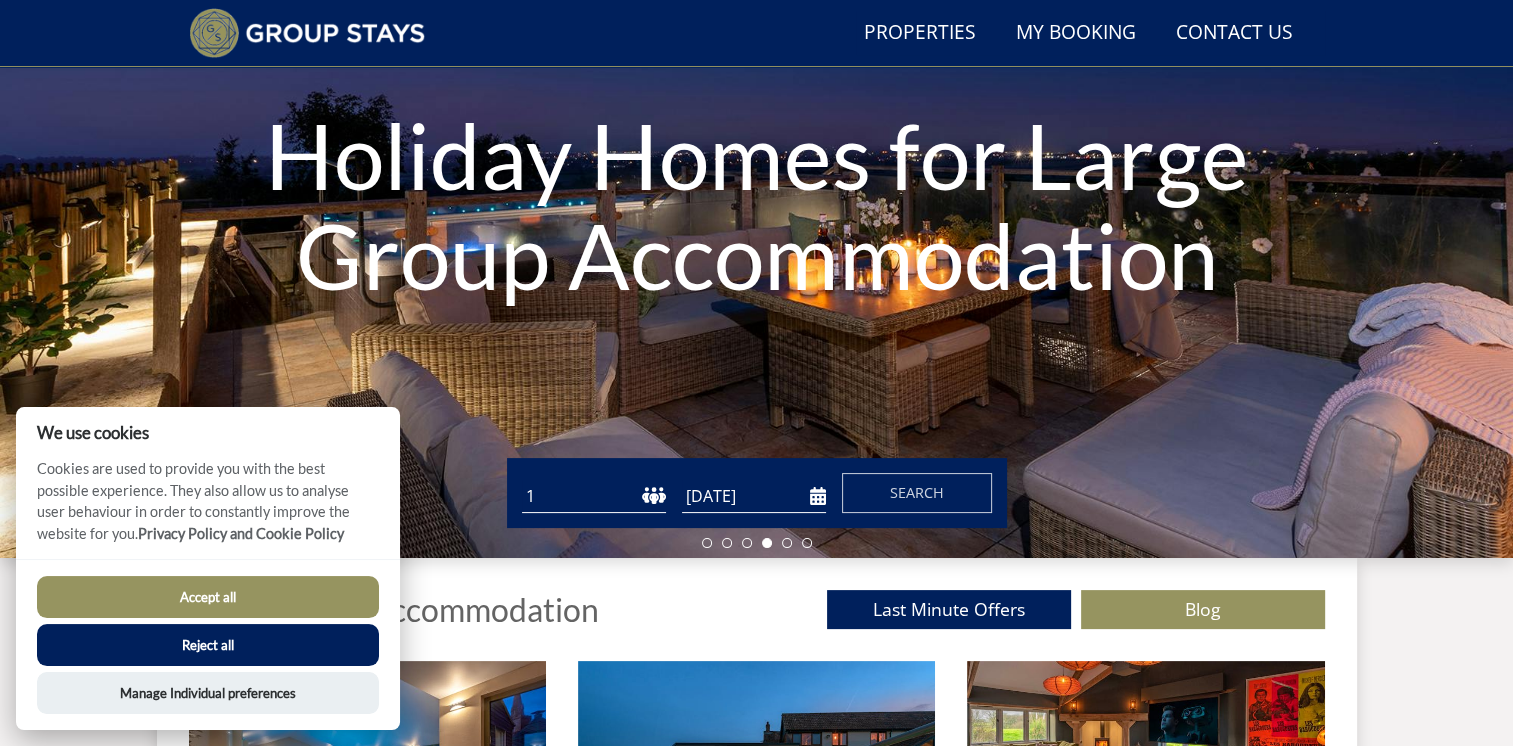 drag, startPoint x: 300, startPoint y: 604, endPoint x: 395, endPoint y: 584, distance: 97.082436 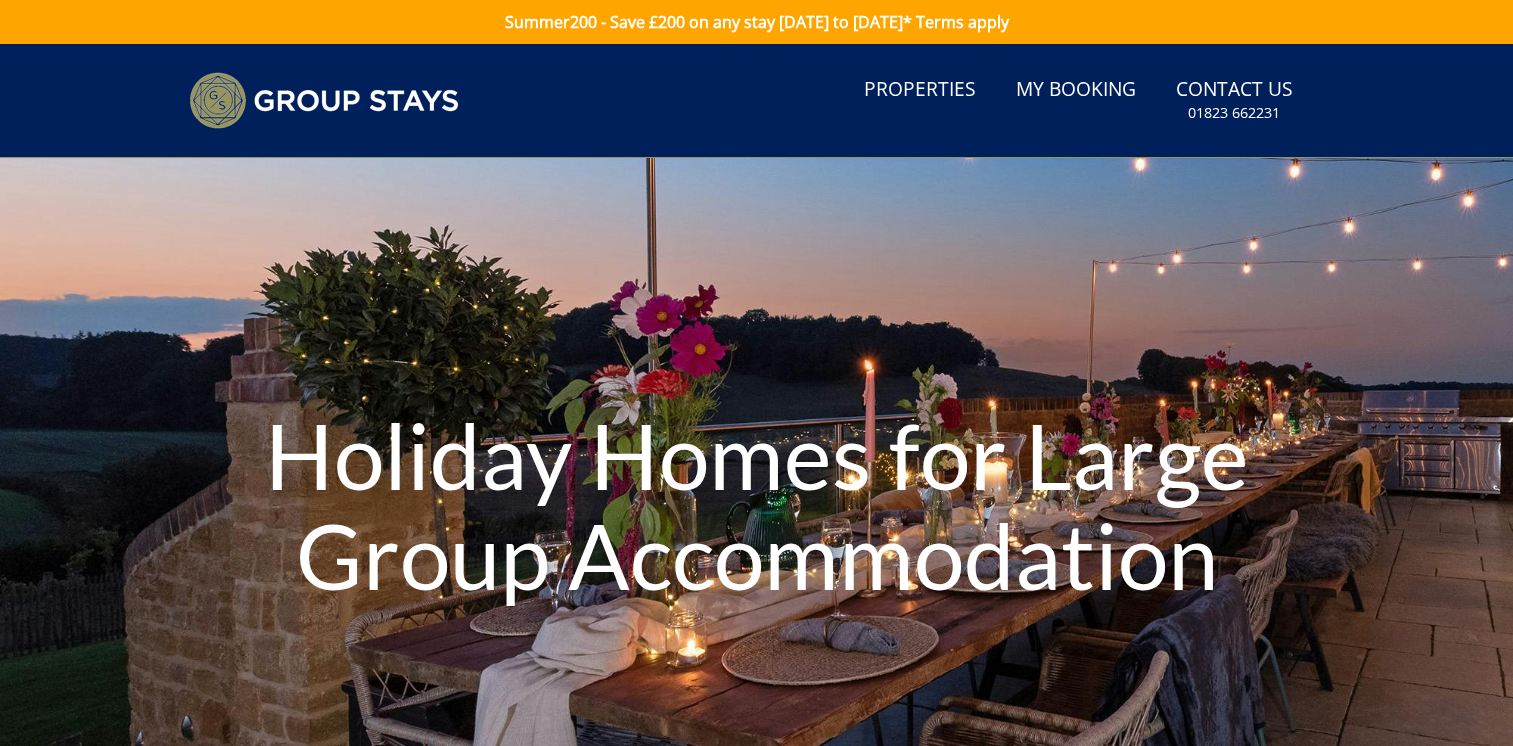 click on "1
2
3
4
5
6
7
8
9
10
11
12
13
14
15
16
17
18
19
20
21
22
23
24
25
26
27
28
29
30
31
32
33
34
35
36
37
38
39
40
41
42
43
44
45
46
47
48
49
50" at bounding box center [594, 796] 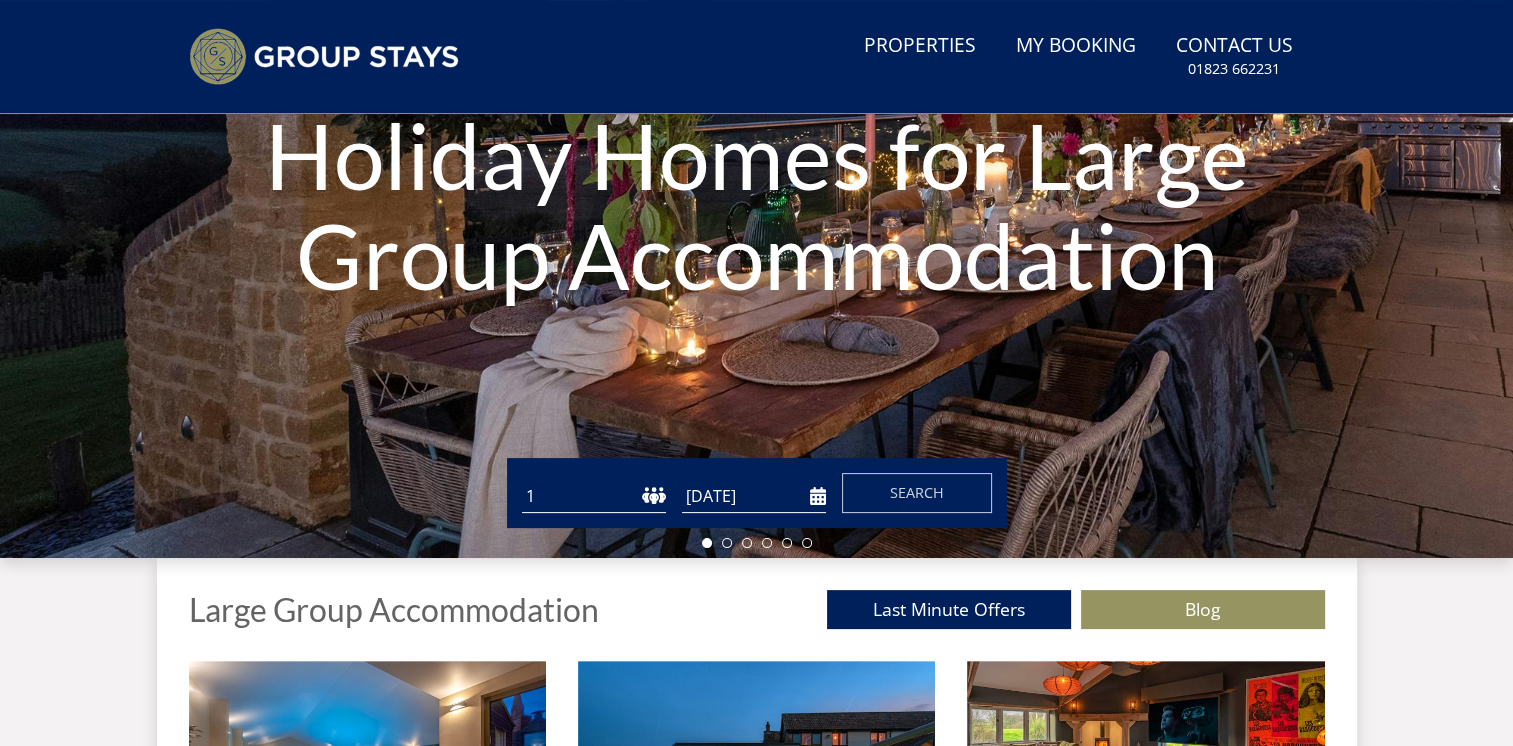 scroll, scrollTop: 0, scrollLeft: 0, axis: both 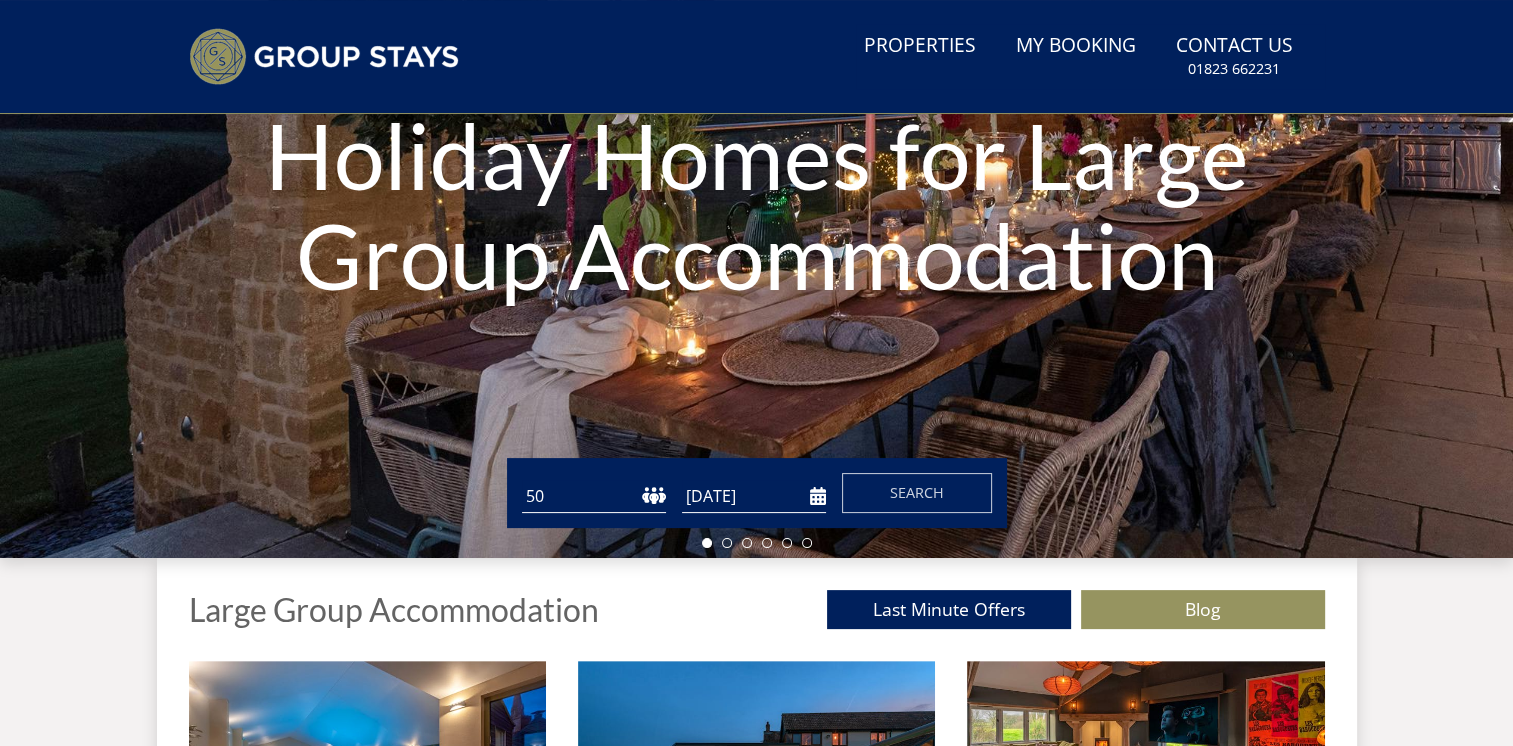 click on "1
2
3
4
5
6
7
8
9
10
11
12
13
14
15
16
17
18
19
20
21
22
23
24
25
26
27
28
29
30
31
32
33
34
35
36
37
38
39
40
41
42
43
44
45
46
47
48
49
50" at bounding box center [594, 496] 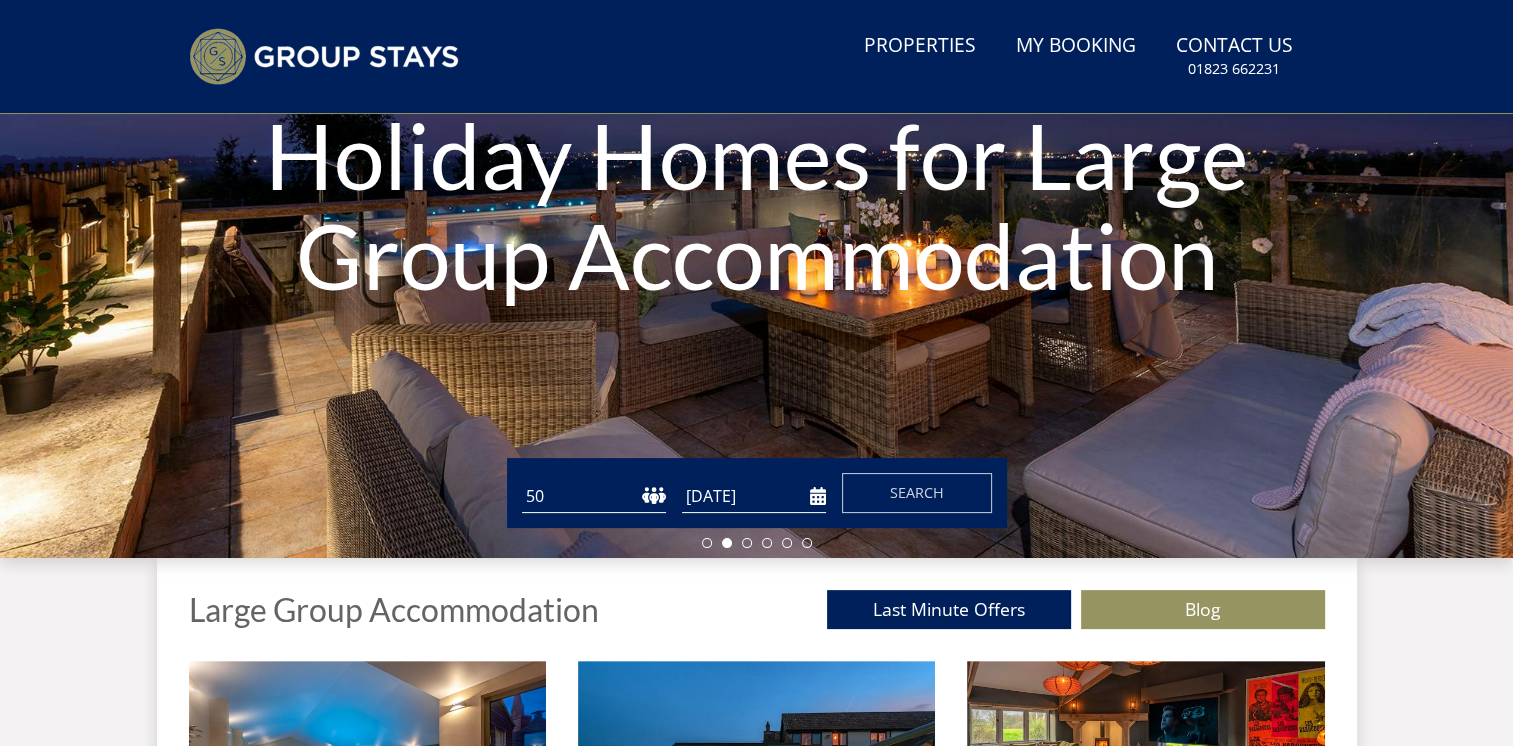 click on "[DATE]" at bounding box center (754, 496) 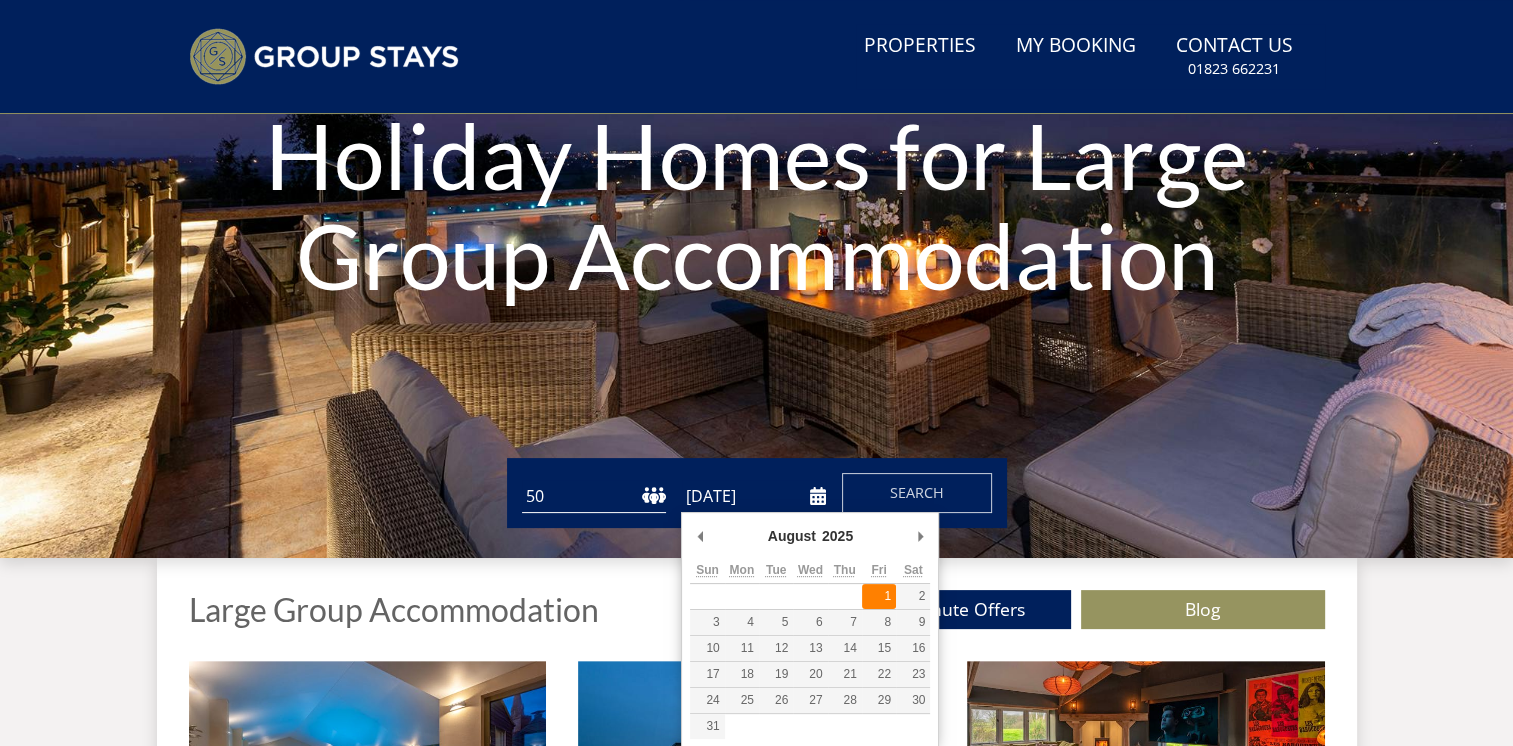 type on "01/08/2025" 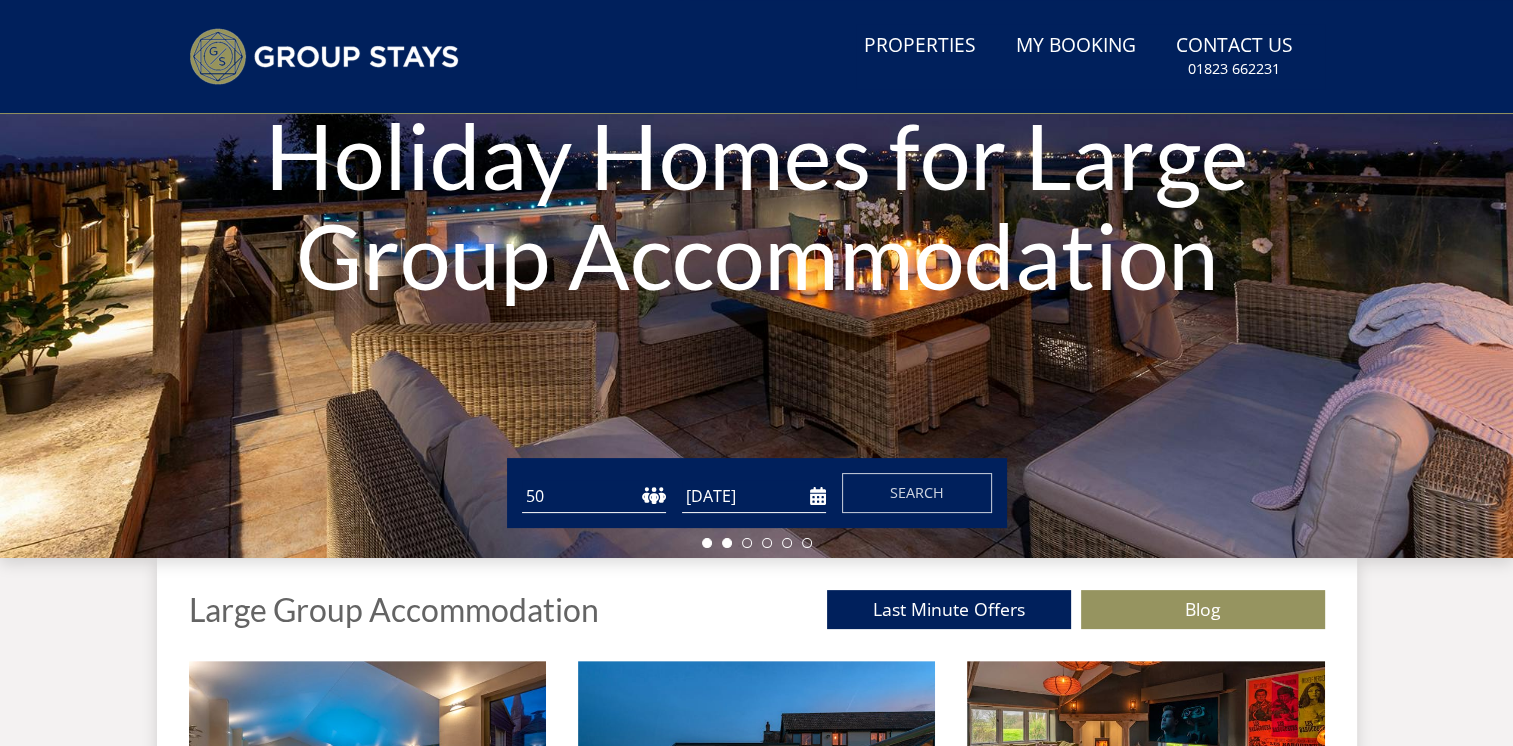 click at bounding box center [707, 543] 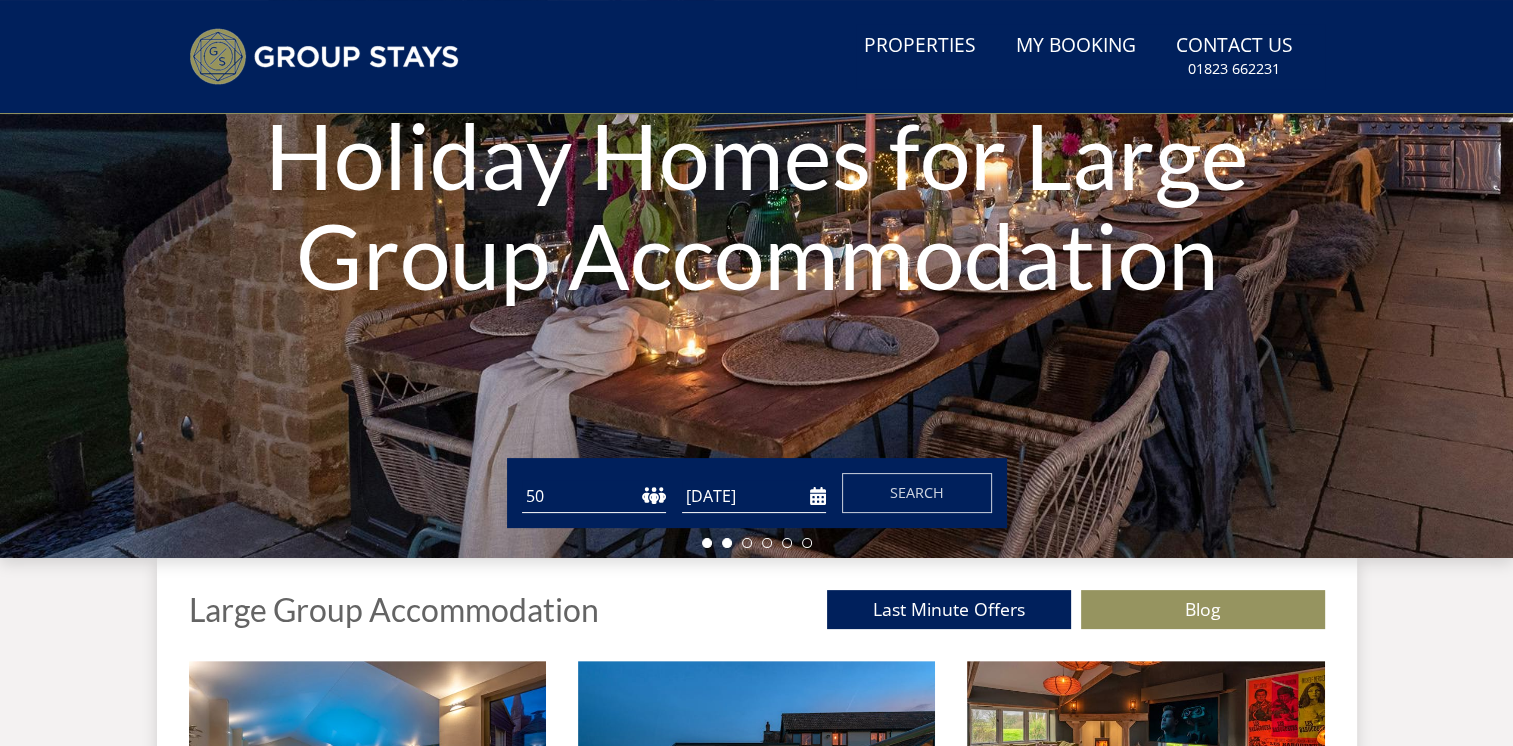 click at bounding box center (727, 543) 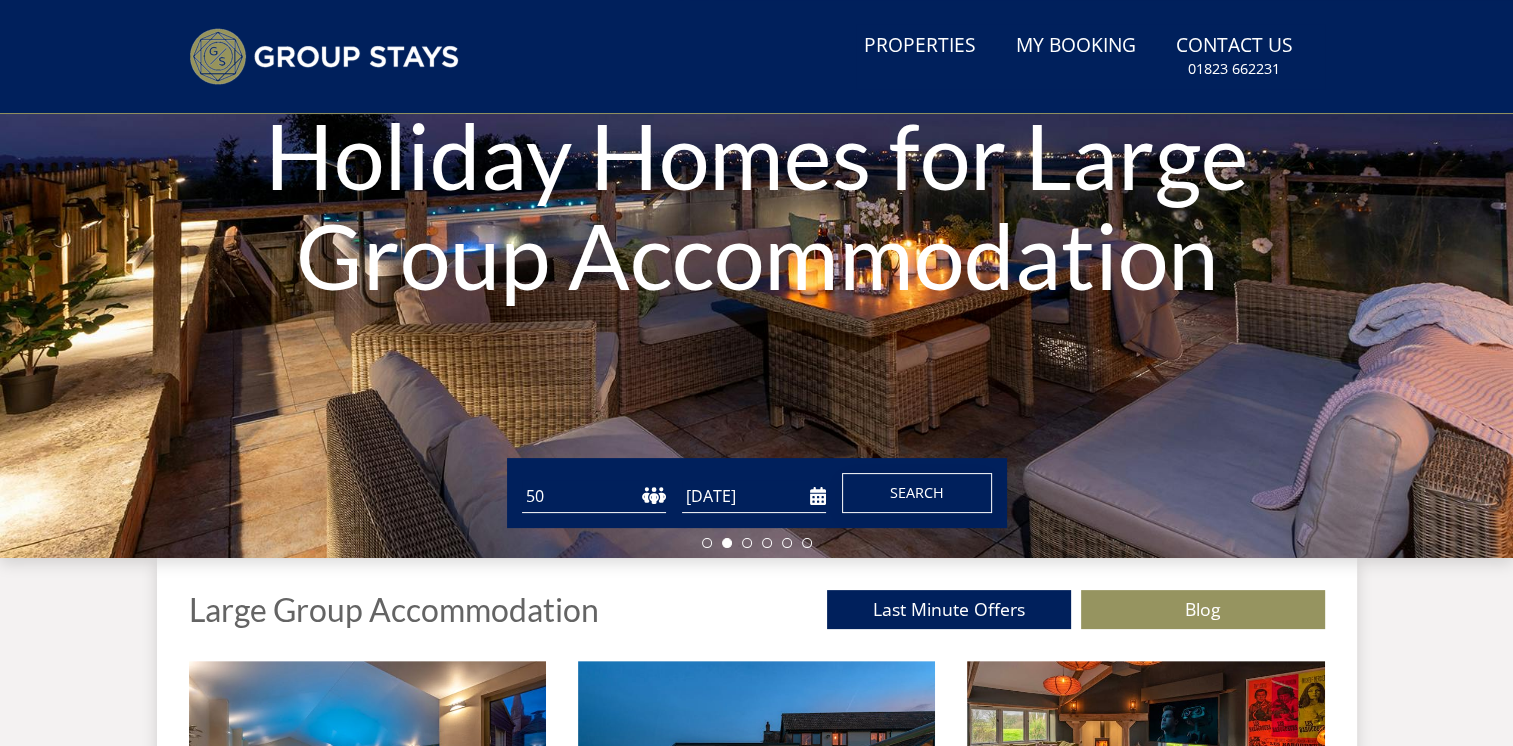 click on "Search" at bounding box center [917, 492] 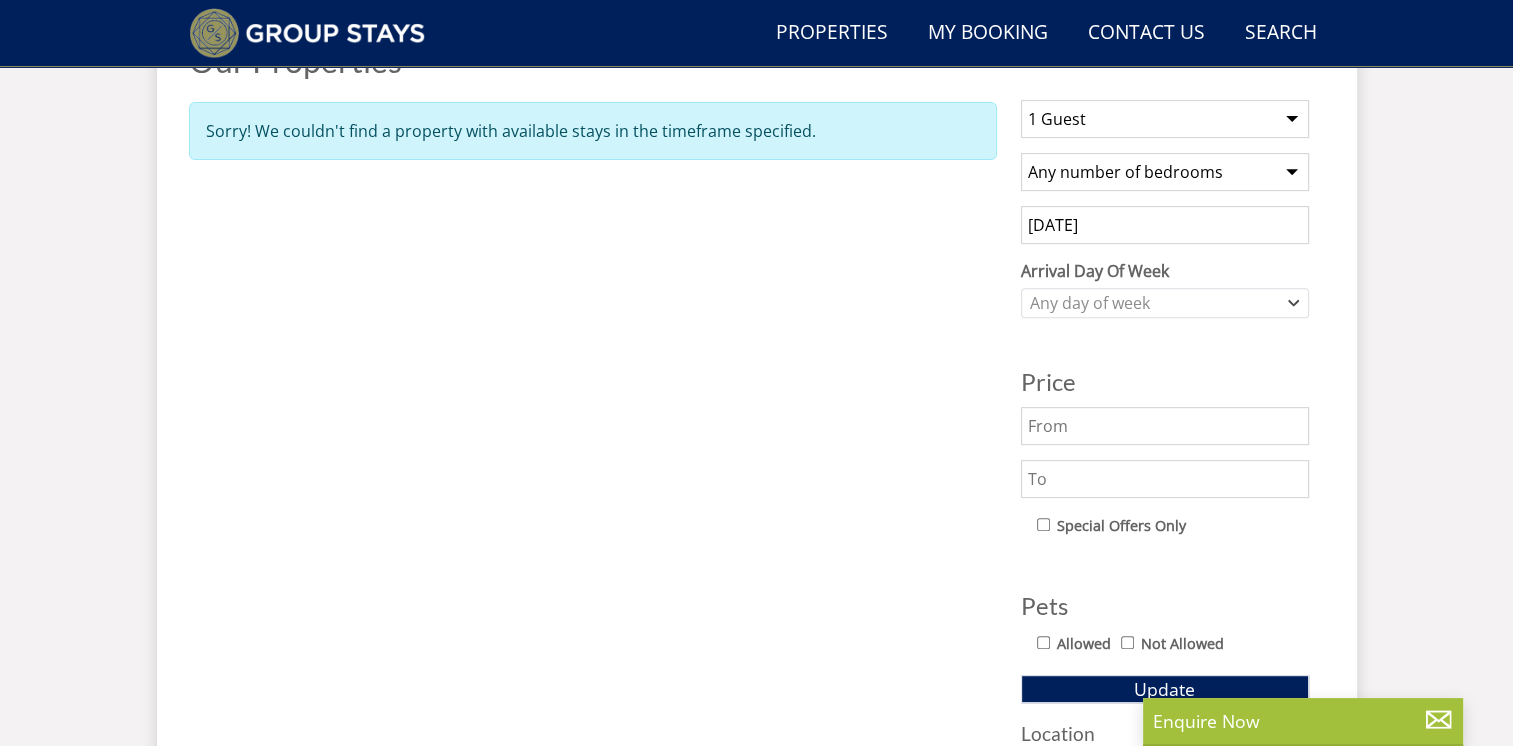 scroll, scrollTop: 796, scrollLeft: 0, axis: vertical 